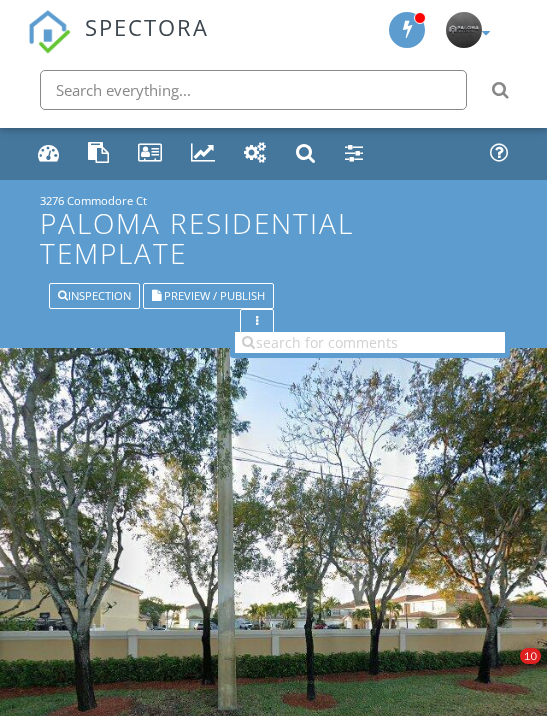 scroll, scrollTop: 0, scrollLeft: 0, axis: both 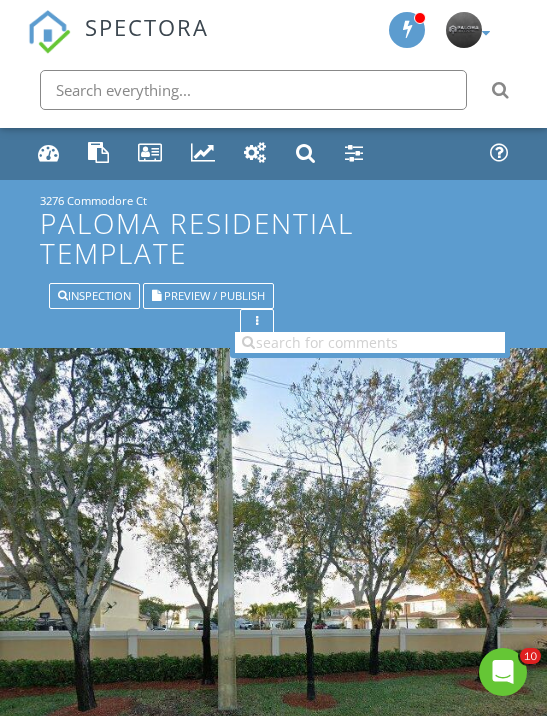 click at bounding box center [49, 152] 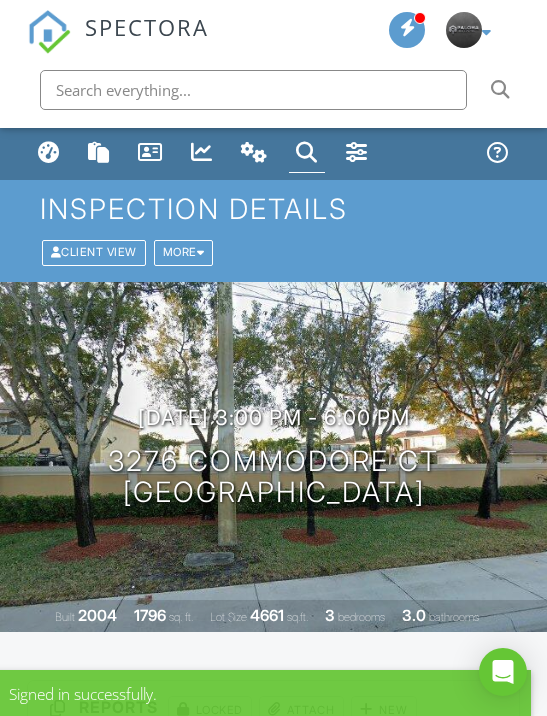 scroll, scrollTop: 0, scrollLeft: 0, axis: both 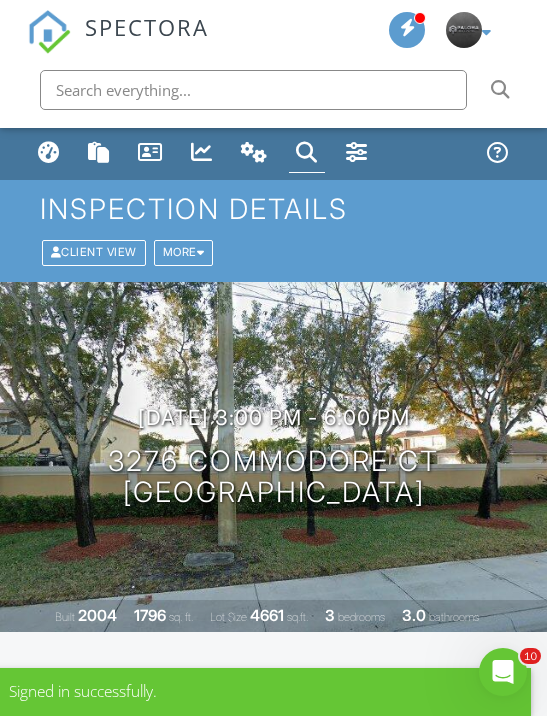 click at bounding box center (49, 152) 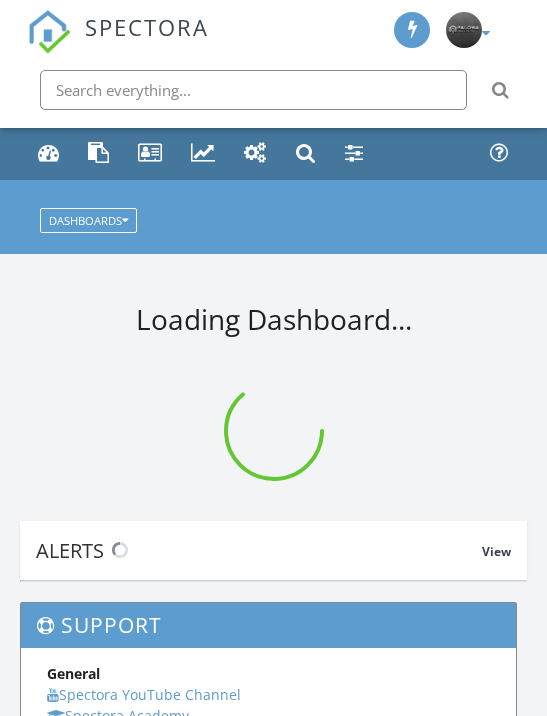 scroll, scrollTop: 0, scrollLeft: 0, axis: both 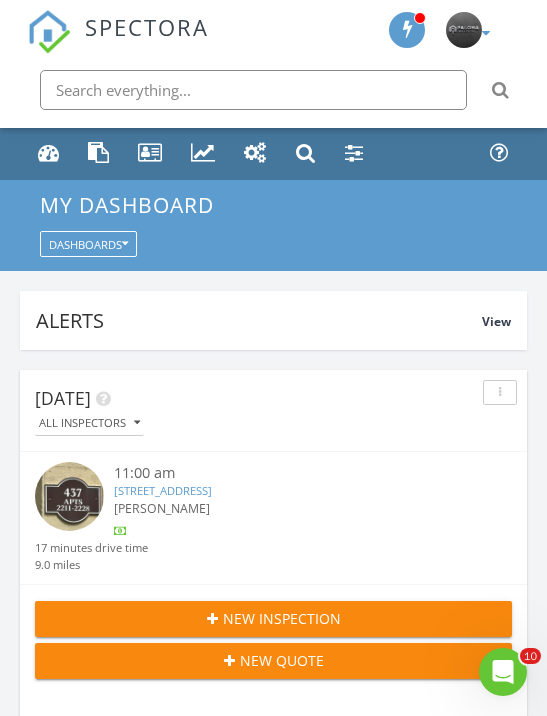 click on "437 Vista Isles Dr 2213, Plantation, FL 33325" at bounding box center [163, 490] 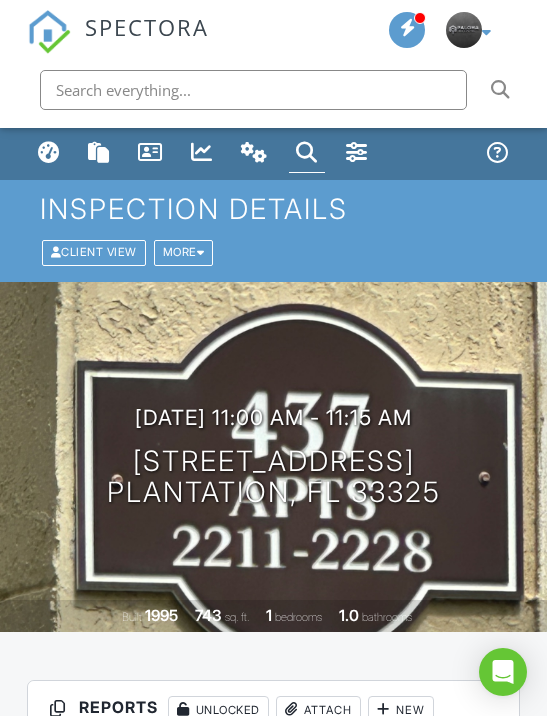 scroll, scrollTop: 0, scrollLeft: 0, axis: both 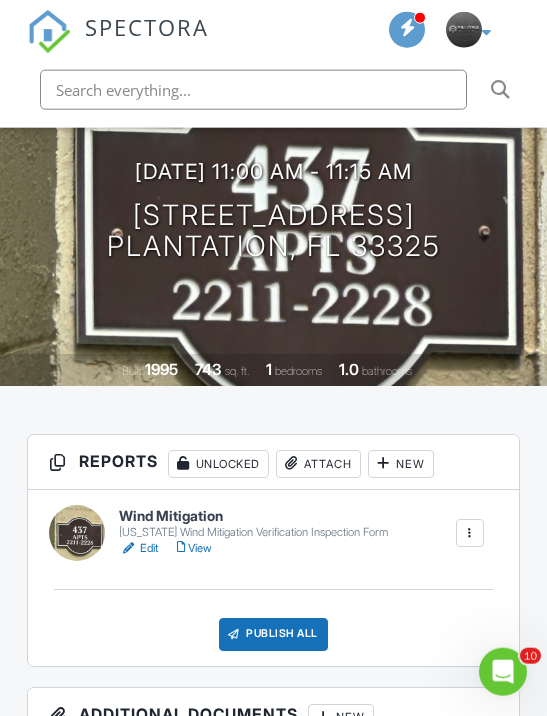 click on "View" at bounding box center [195, 548] 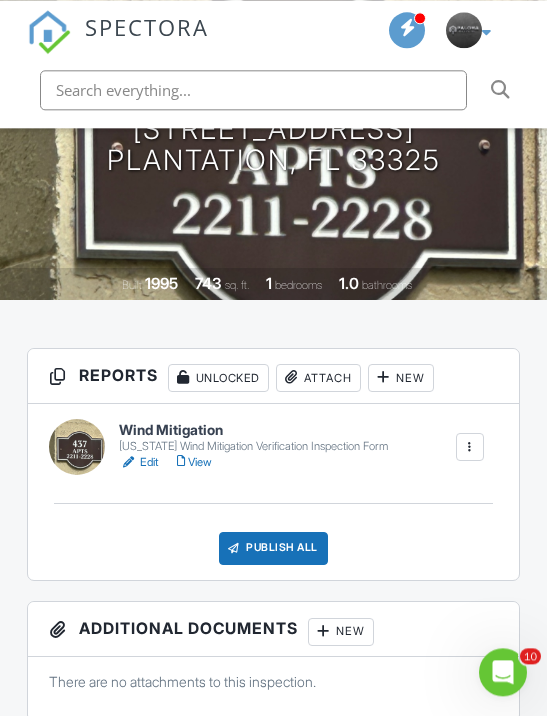 scroll, scrollTop: 334, scrollLeft: 0, axis: vertical 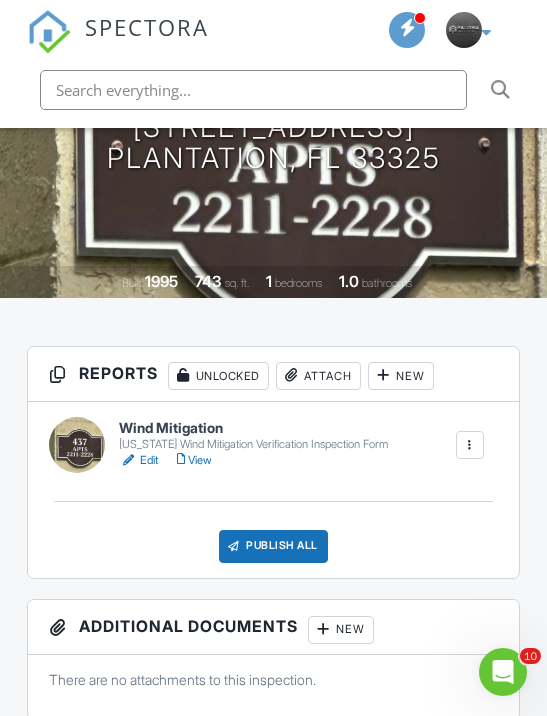 click on "Edit" at bounding box center [139, 460] 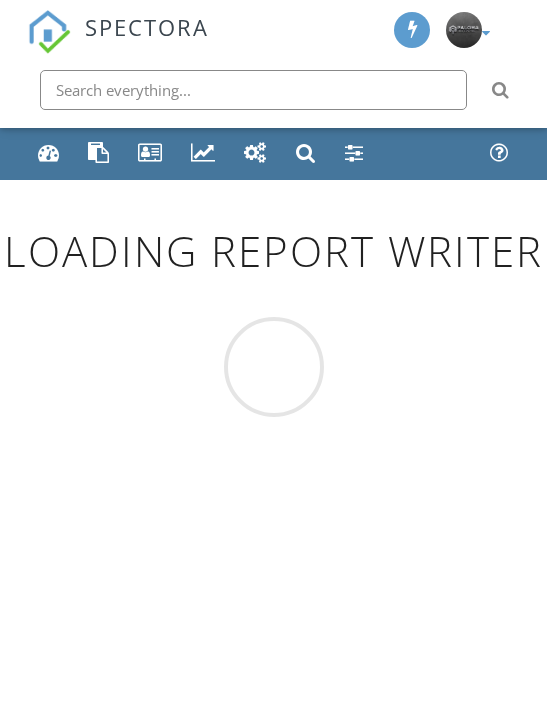scroll, scrollTop: 0, scrollLeft: 0, axis: both 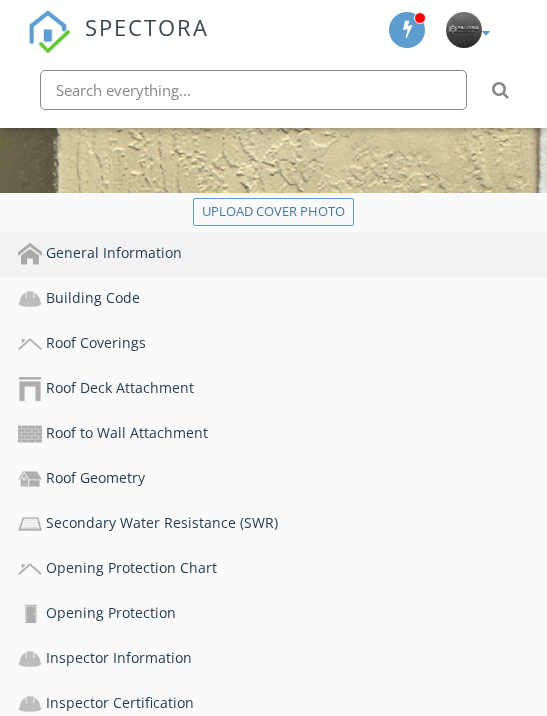 click on "Roof Coverings" at bounding box center [282, 344] 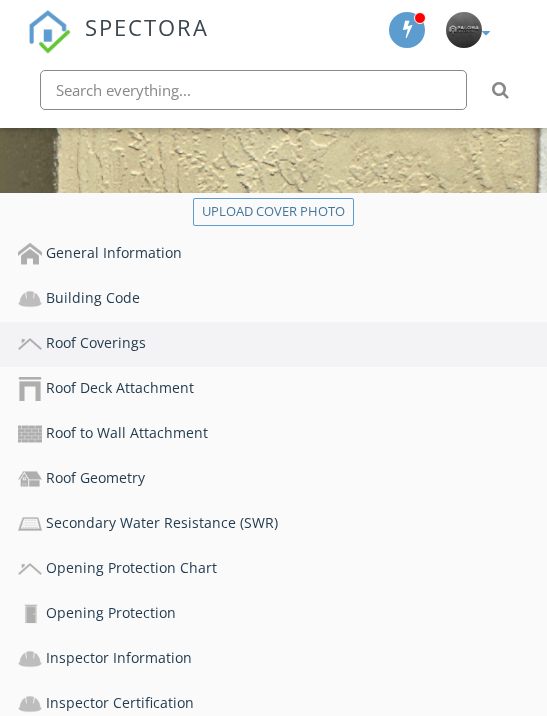 click on "Roof Coverings" at bounding box center (282, 344) 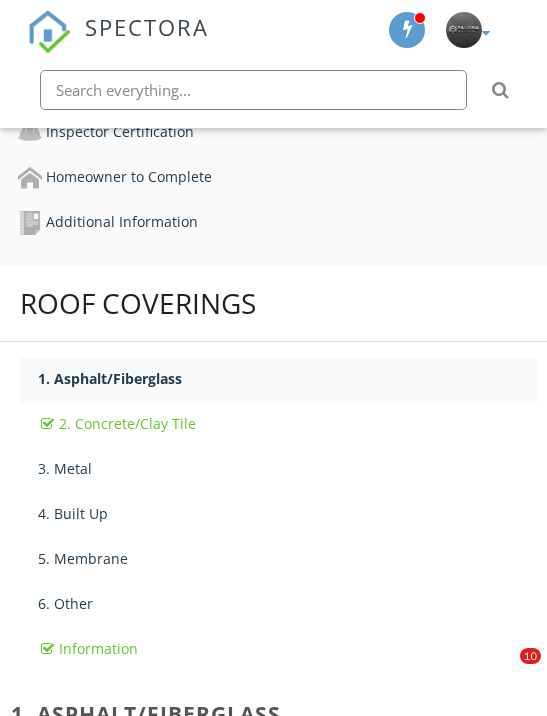 scroll, scrollTop: 1425, scrollLeft: 0, axis: vertical 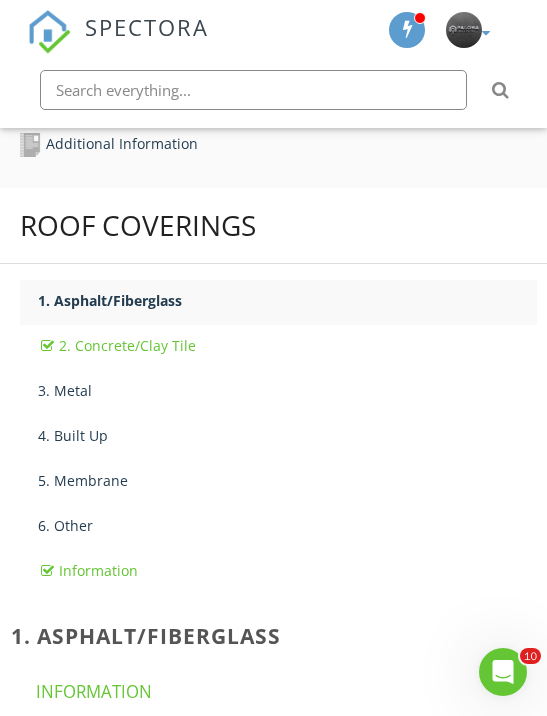 click on "3. Metal" at bounding box center [287, 390] 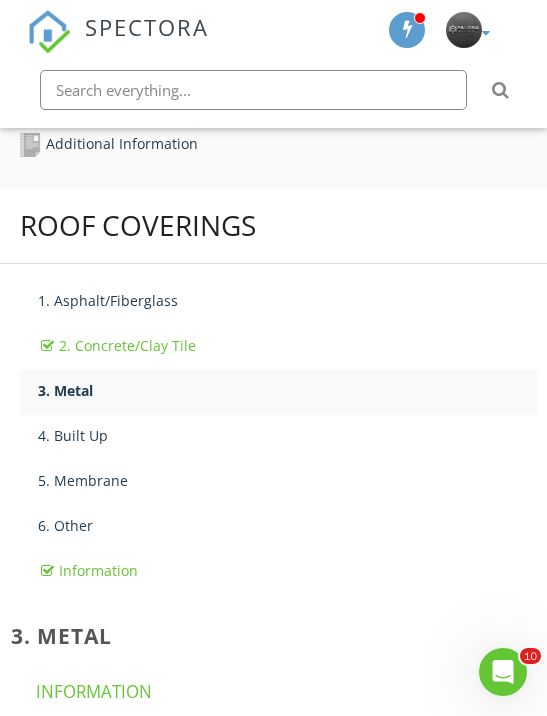 click on "2. Concrete/Clay Tile" at bounding box center (287, 346) 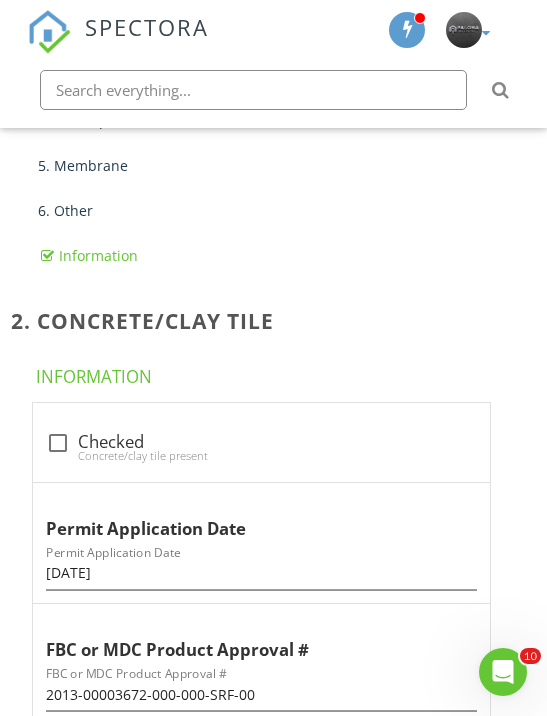 scroll, scrollTop: 1820, scrollLeft: 0, axis: vertical 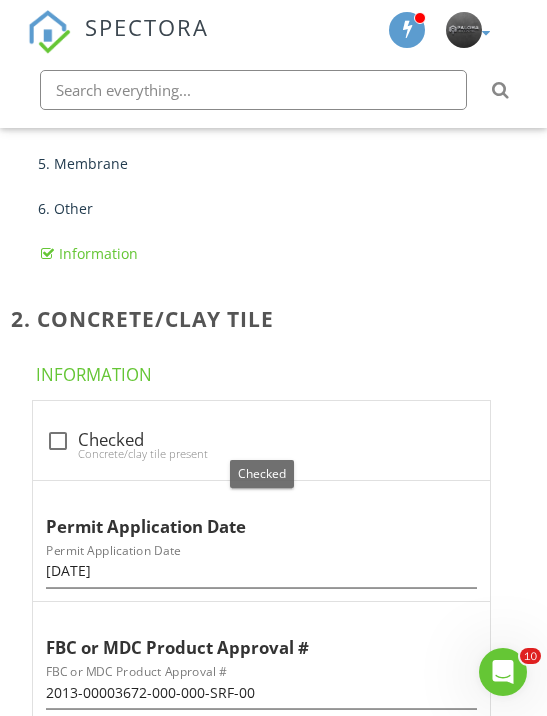 click at bounding box center [58, 441] 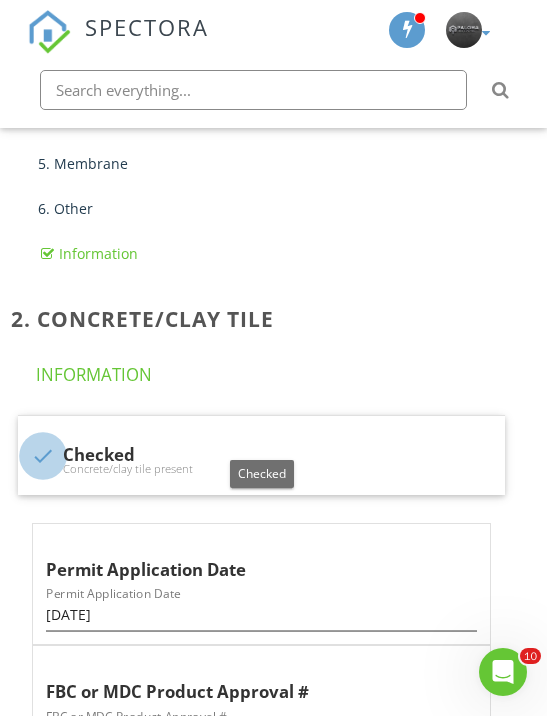 checkbox on "true" 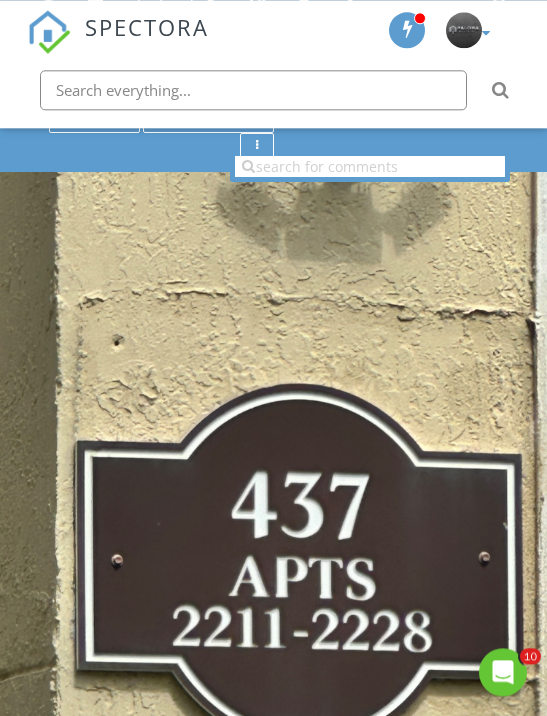 scroll, scrollTop: 0, scrollLeft: 0, axis: both 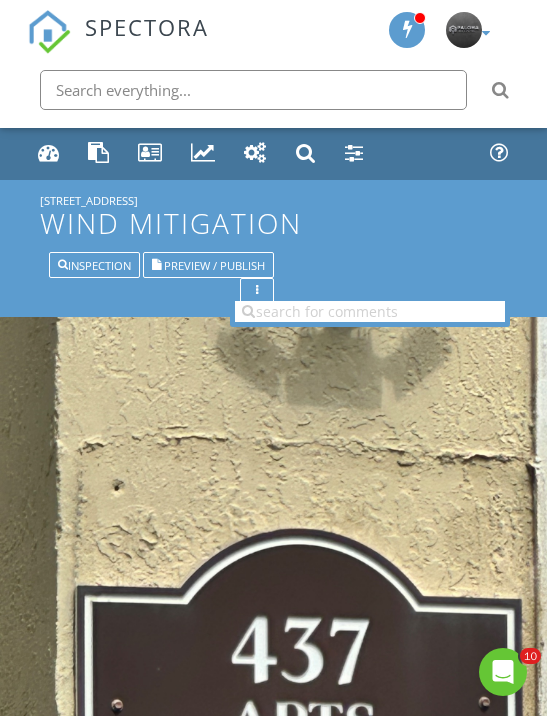 click on "Preview / Publish" at bounding box center [214, 265] 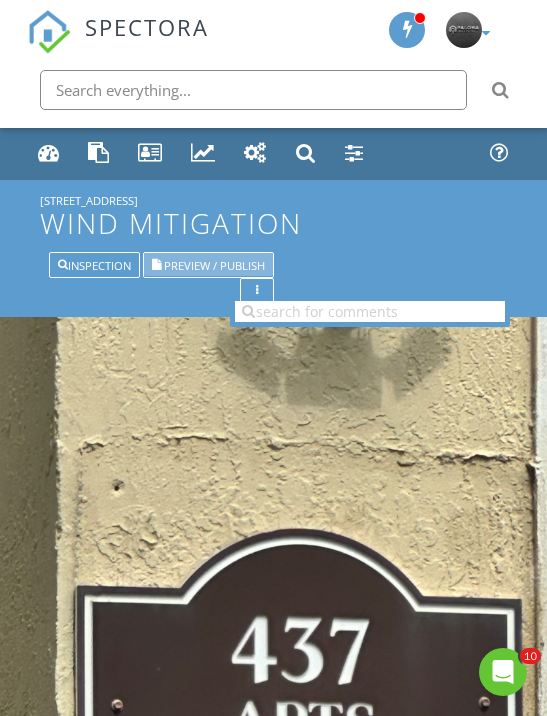 click on "Preview / Publish" at bounding box center [214, 265] 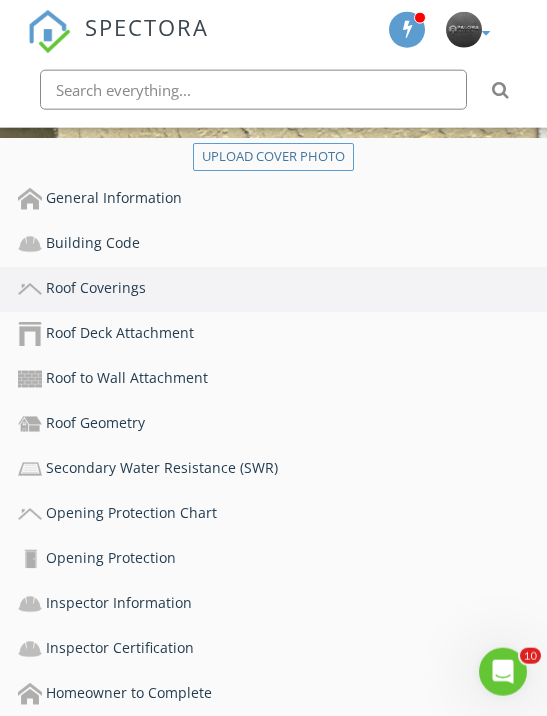 scroll, scrollTop: 911, scrollLeft: 0, axis: vertical 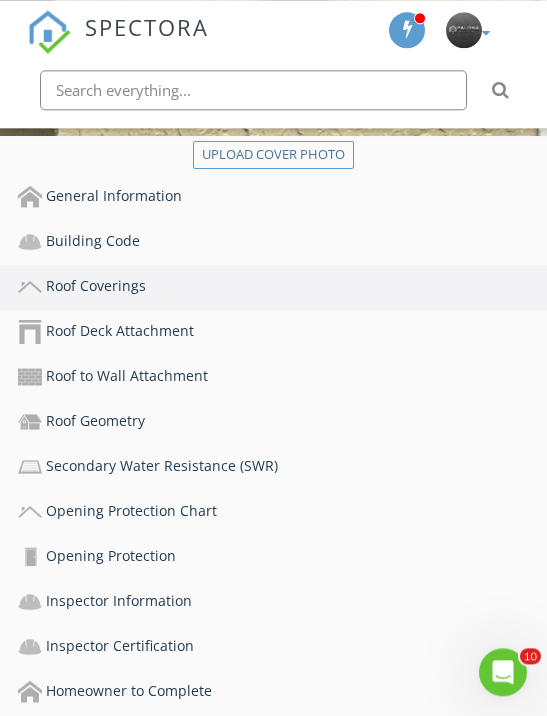 click on "Roof Coverings" at bounding box center (282, 287) 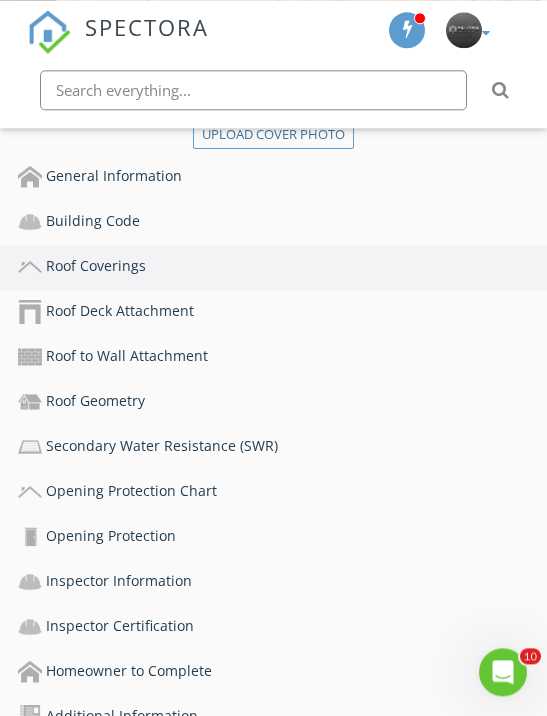 scroll, scrollTop: 929, scrollLeft: 0, axis: vertical 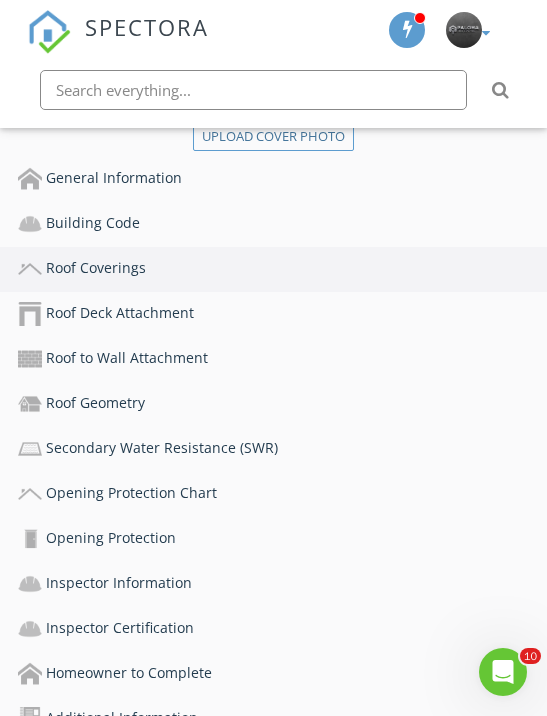 click on "Roof Deck Attachment" at bounding box center (282, 314) 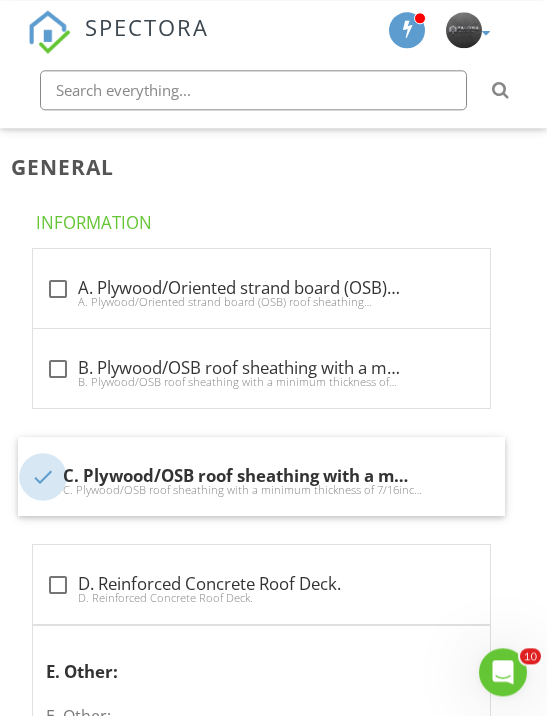 scroll, scrollTop: 1702, scrollLeft: 0, axis: vertical 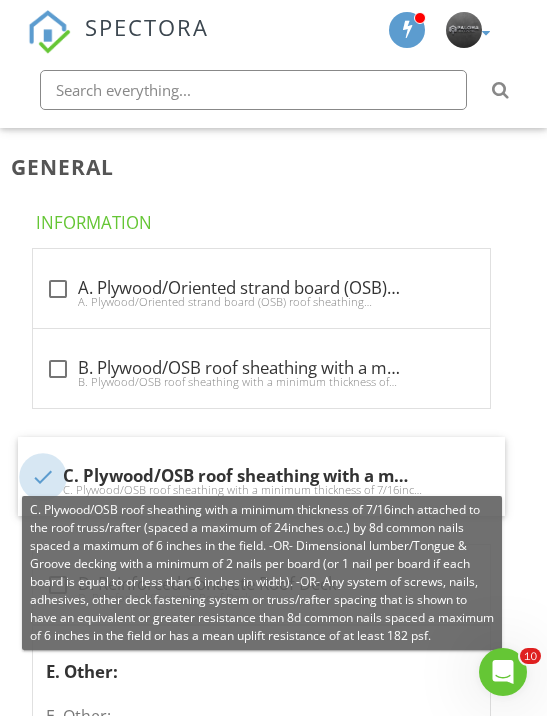 click at bounding box center (43, 477) 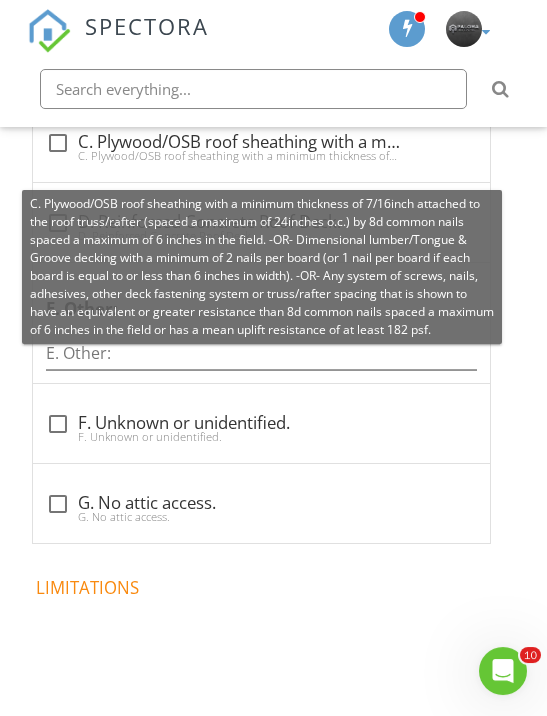 scroll, scrollTop: 2007, scrollLeft: 0, axis: vertical 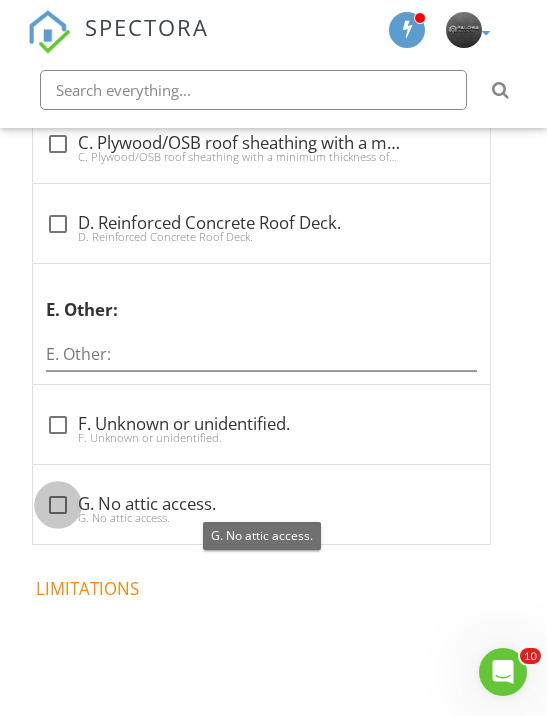 click at bounding box center (58, 505) 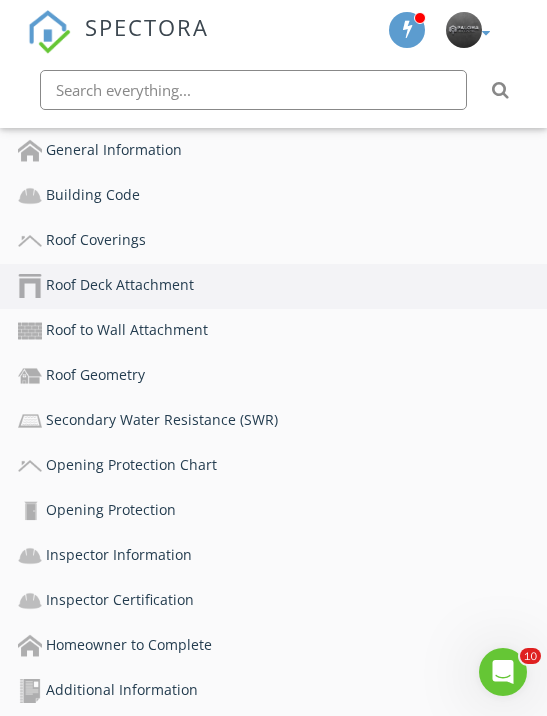 scroll, scrollTop: 956, scrollLeft: 0, axis: vertical 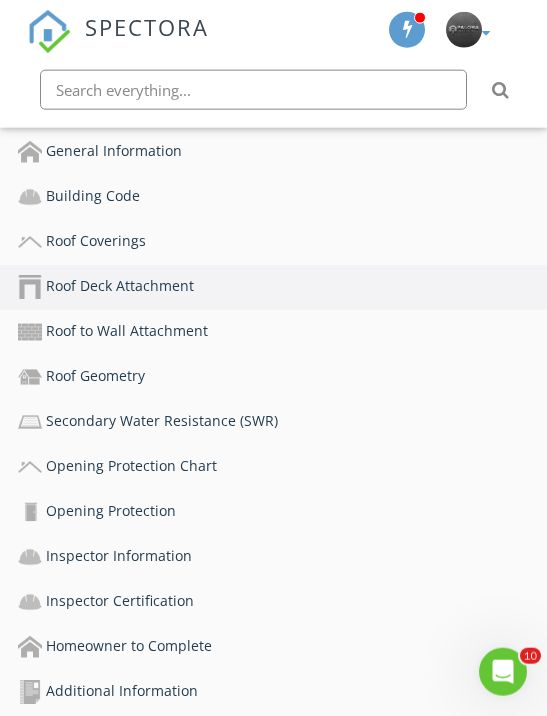 click on "Roof to Wall Attachment" at bounding box center [282, 332] 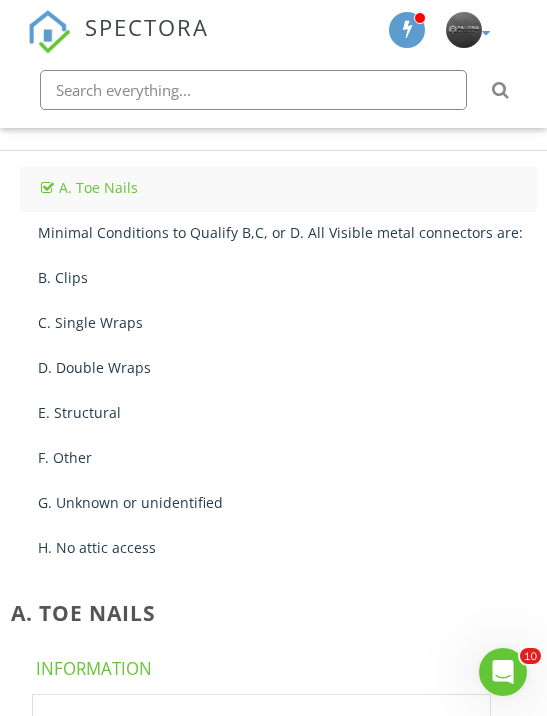 scroll, scrollTop: 1594, scrollLeft: 0, axis: vertical 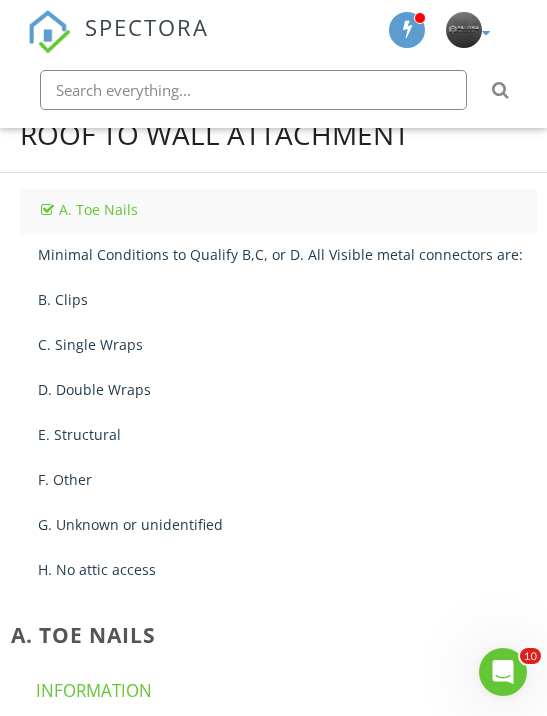 click on "Minimal Conditions to Qualify B,C, or D.  All Visible metal connectors are:" at bounding box center (287, 254) 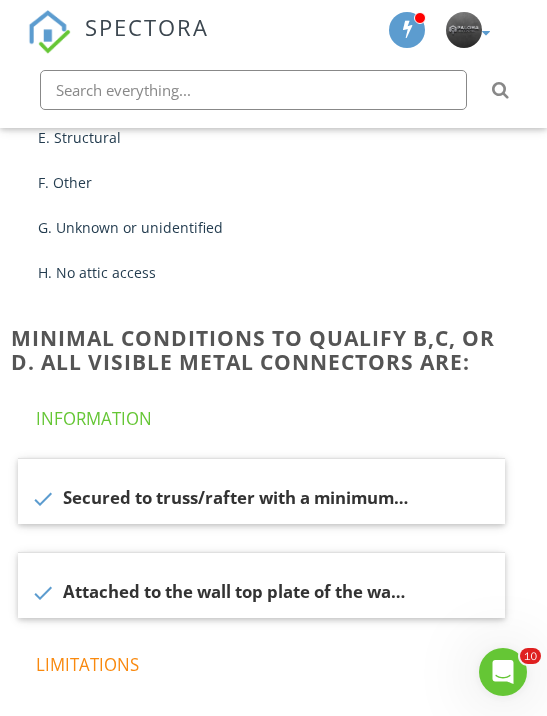 scroll, scrollTop: 1912, scrollLeft: 0, axis: vertical 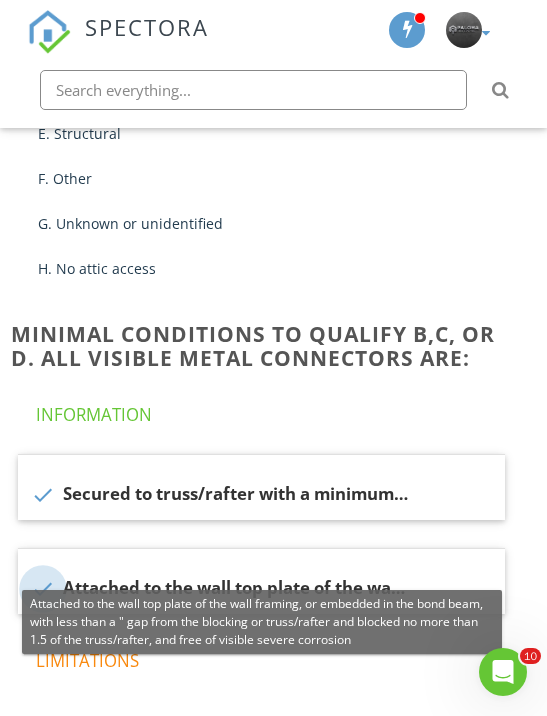 click at bounding box center [43, 589] 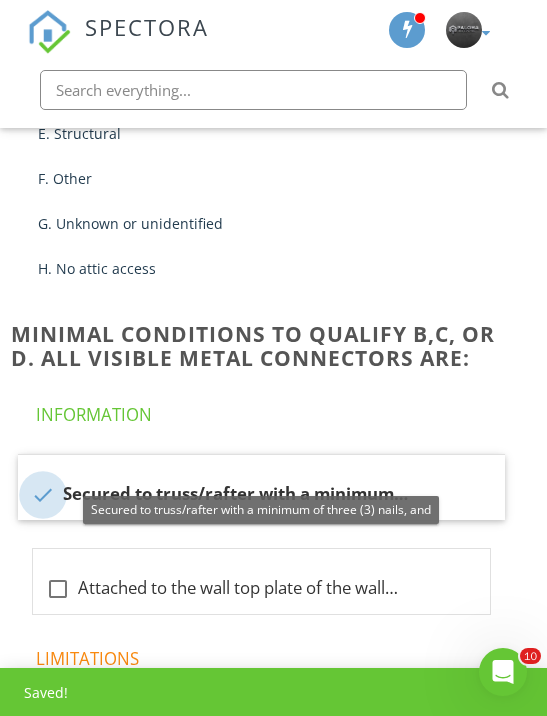 click at bounding box center [43, 495] 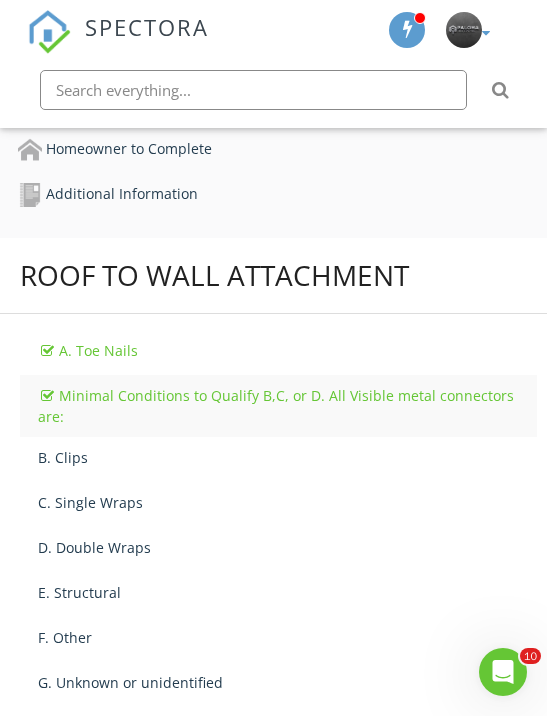 scroll, scrollTop: 1455, scrollLeft: 0, axis: vertical 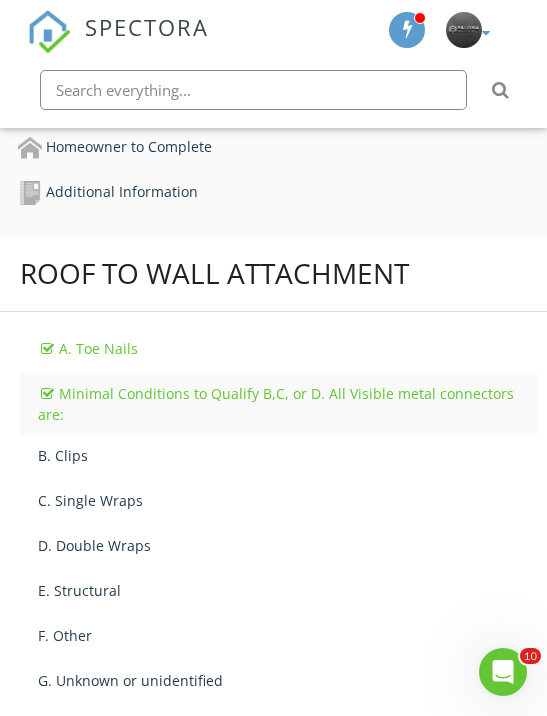 click on "C. Single Wraps" at bounding box center [287, 500] 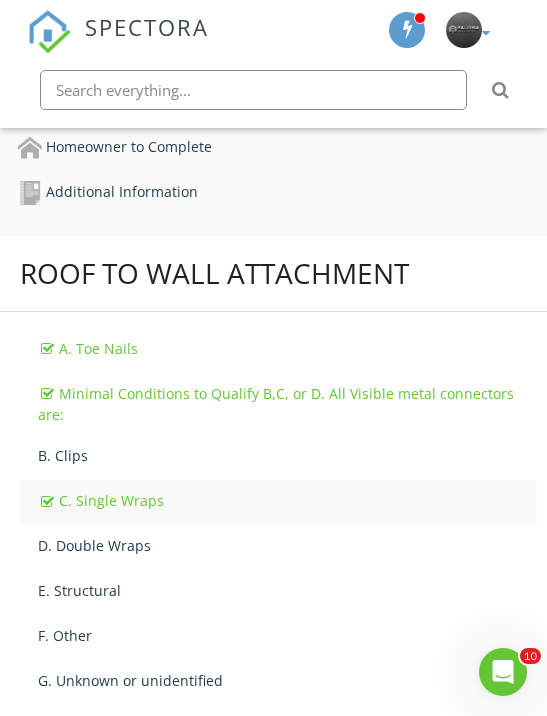 click on "C. Single Wraps" at bounding box center [287, 501] 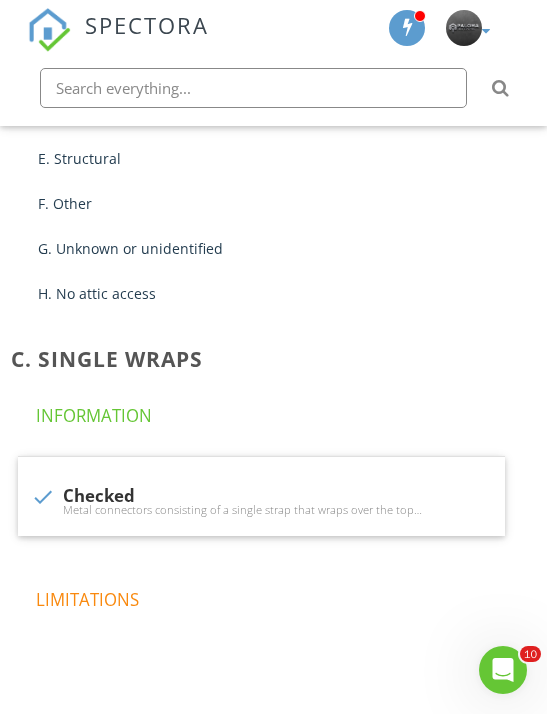 scroll, scrollTop: 1885, scrollLeft: 0, axis: vertical 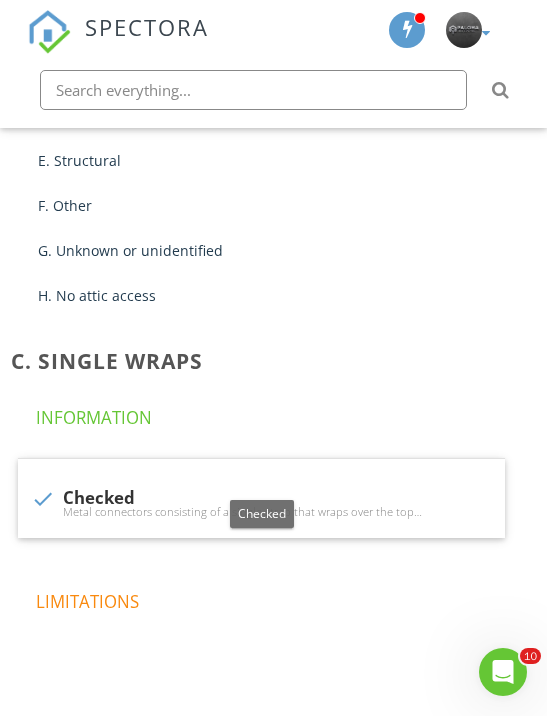 click at bounding box center (43, 499) 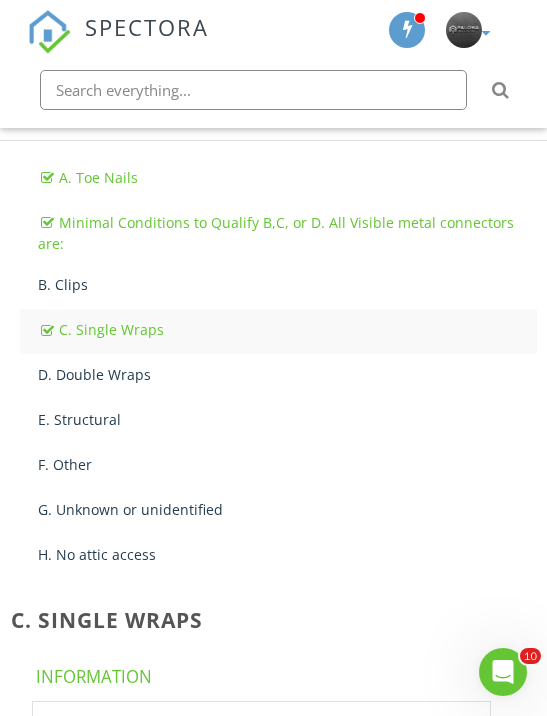 scroll, scrollTop: 1626, scrollLeft: 0, axis: vertical 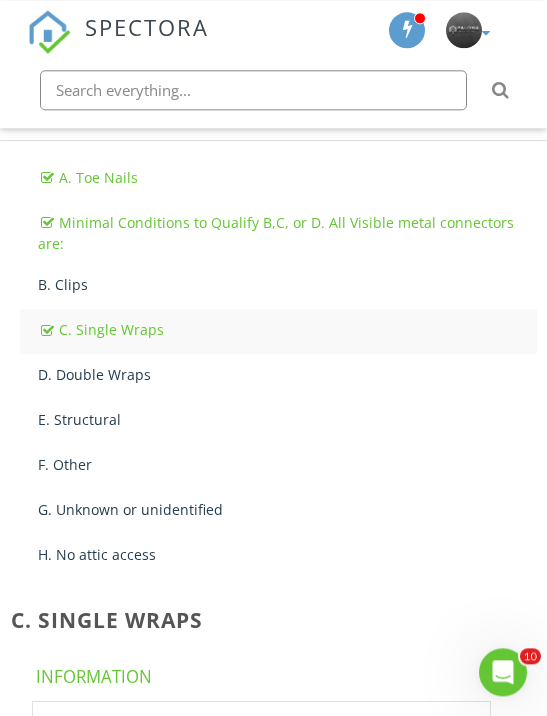 click on "H. No attic access" at bounding box center [287, 554] 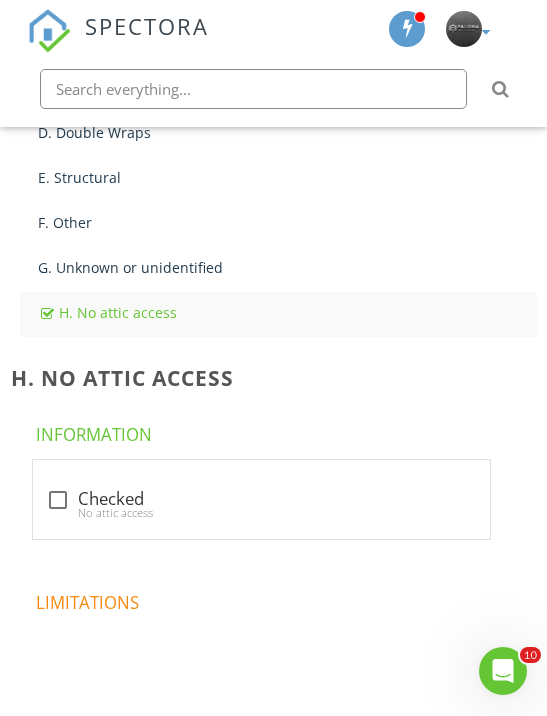 scroll, scrollTop: 1867, scrollLeft: 0, axis: vertical 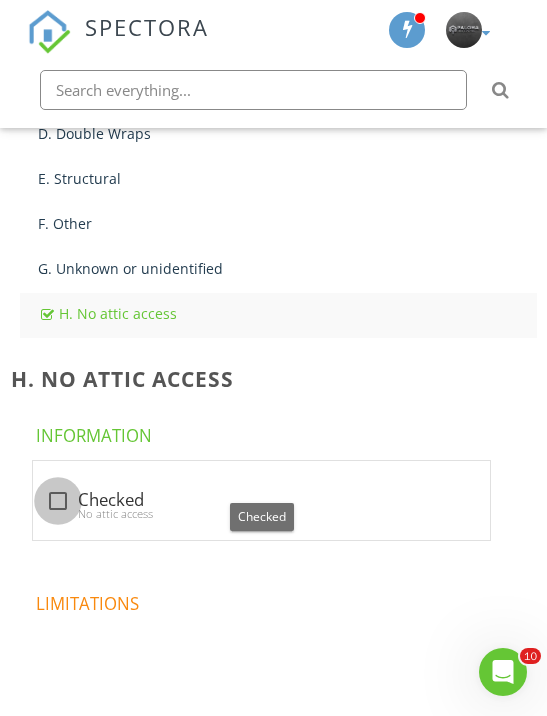 click at bounding box center [58, 501] 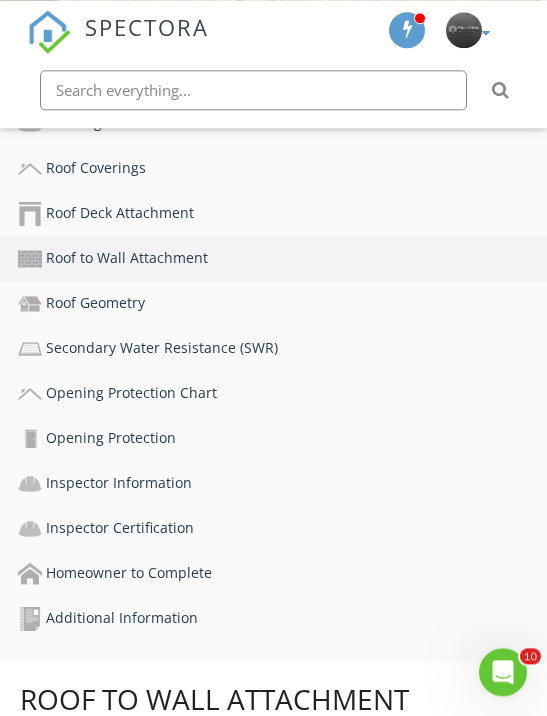 scroll, scrollTop: 1027, scrollLeft: 0, axis: vertical 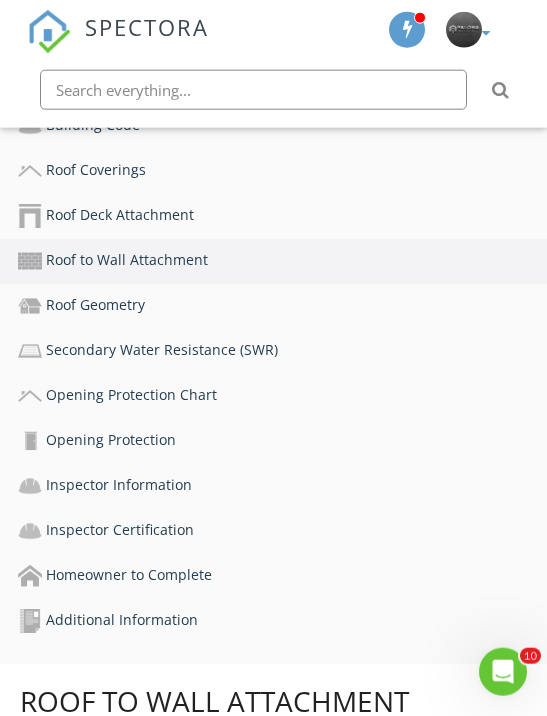 click on "Roof Geometry" at bounding box center [282, 306] 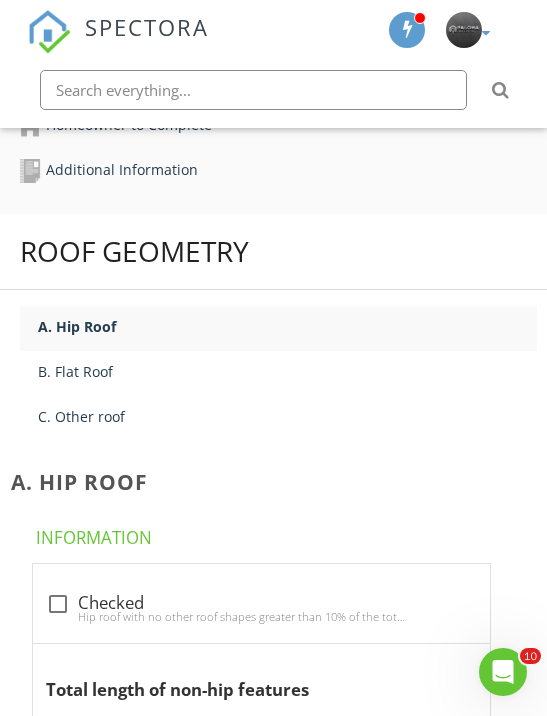scroll, scrollTop: 1519, scrollLeft: 0, axis: vertical 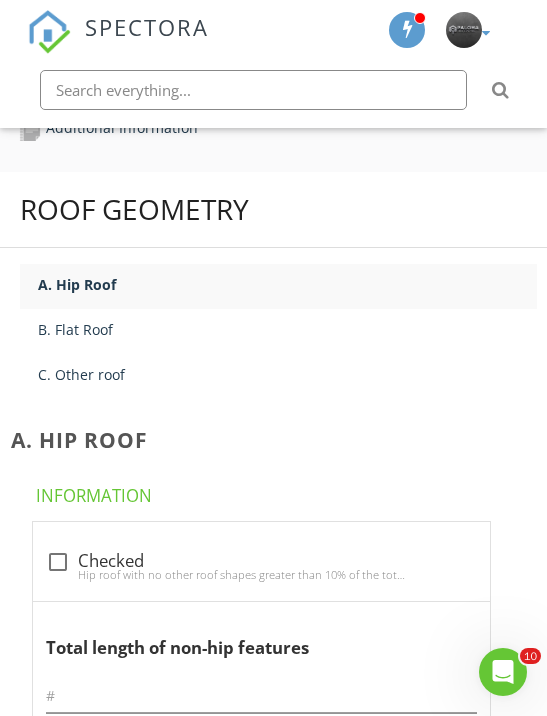 click on "C. Other roof" at bounding box center [287, 374] 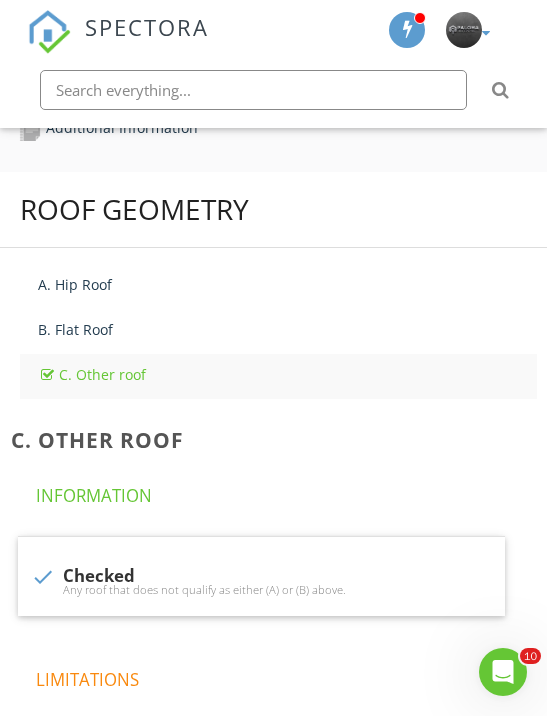 click on "A. Hip Roof" at bounding box center [287, 284] 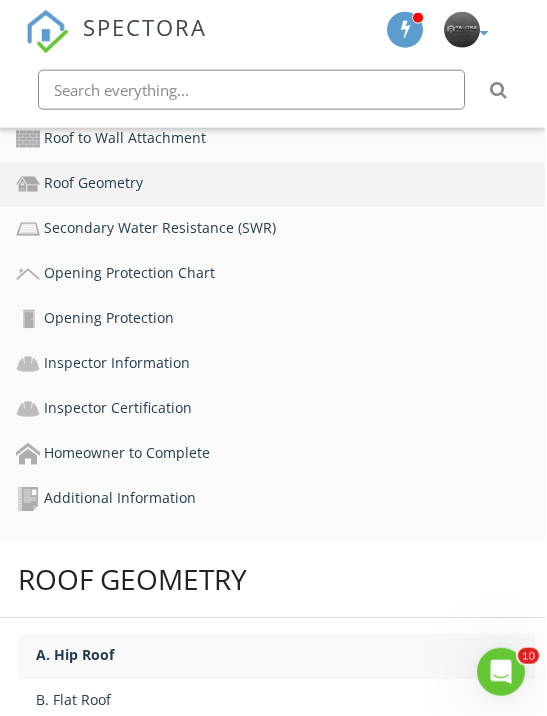 scroll, scrollTop: 1150, scrollLeft: 0, axis: vertical 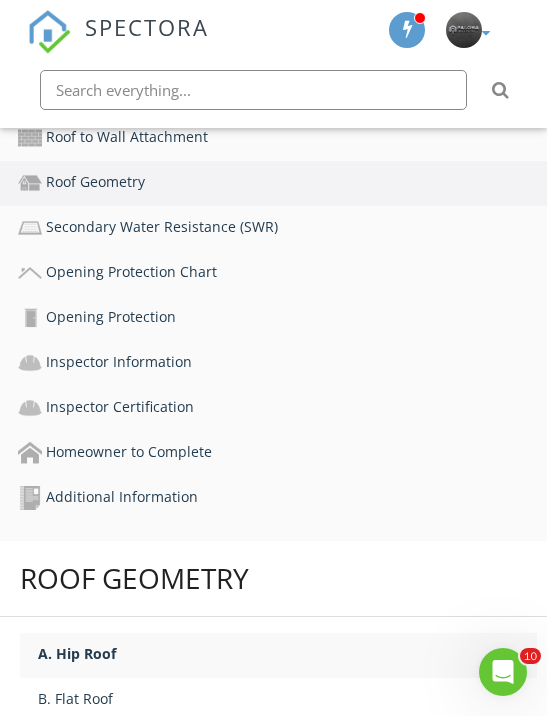 click on "Opening Protection Chart" at bounding box center (282, 273) 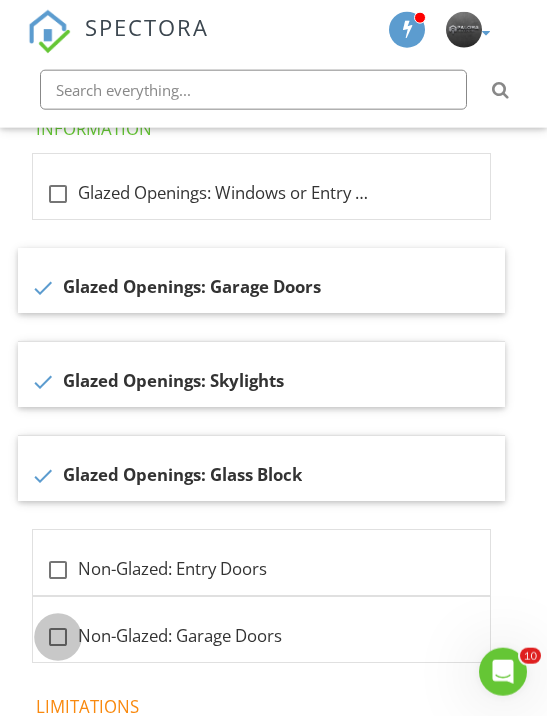 scroll, scrollTop: 2246, scrollLeft: 0, axis: vertical 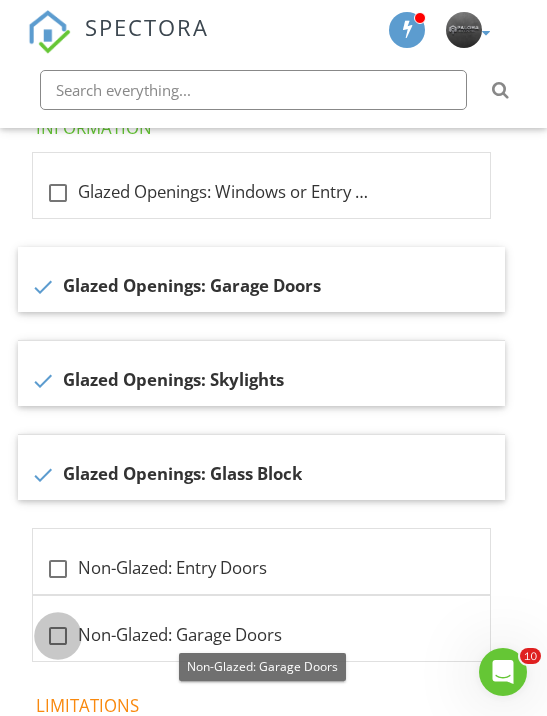 click at bounding box center [58, 636] 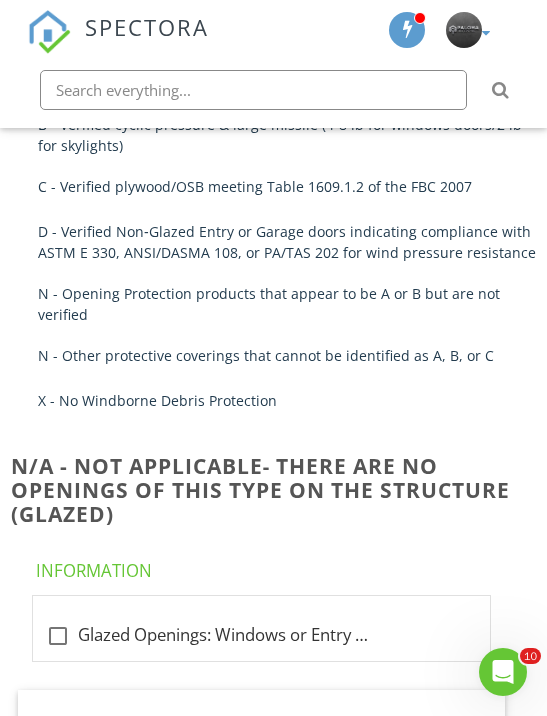 scroll, scrollTop: 1802, scrollLeft: 0, axis: vertical 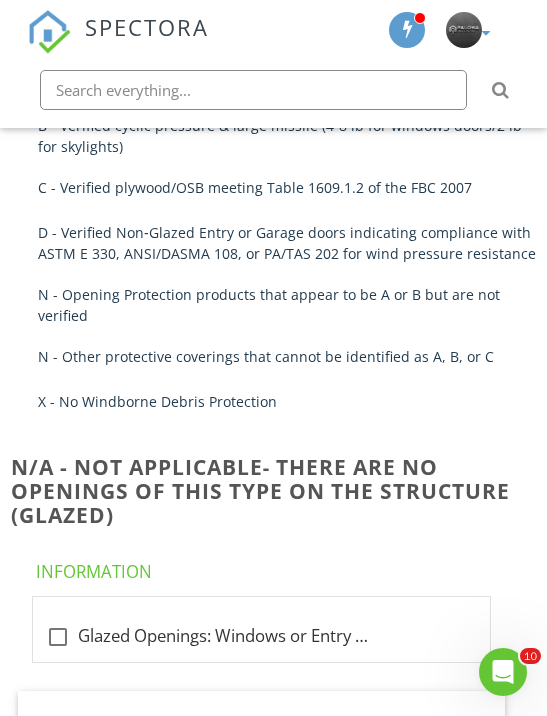 click on "X - No Windborne Debris Protection" at bounding box center (287, 401) 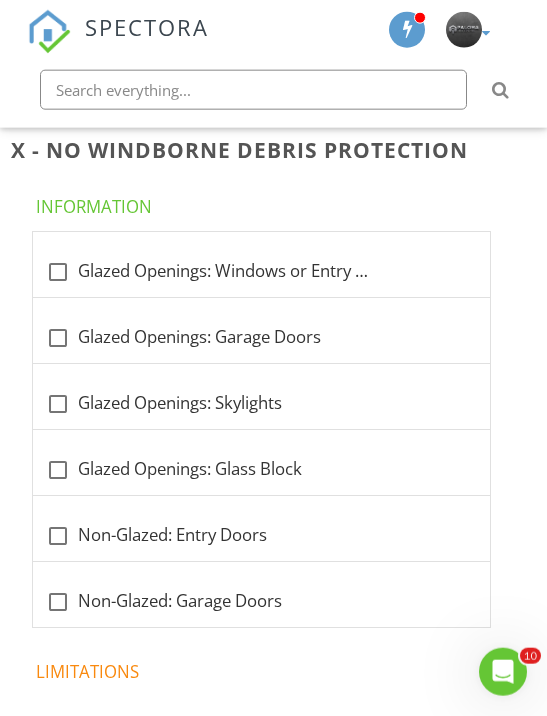 scroll, scrollTop: 2121, scrollLeft: 0, axis: vertical 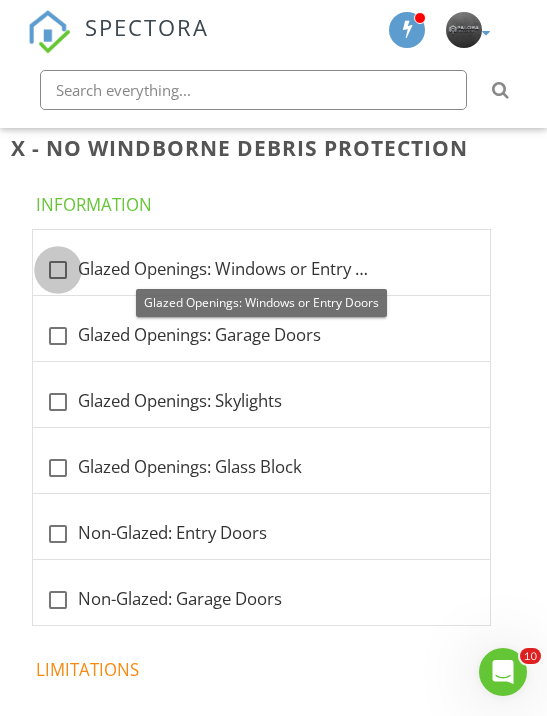 click at bounding box center (58, 270) 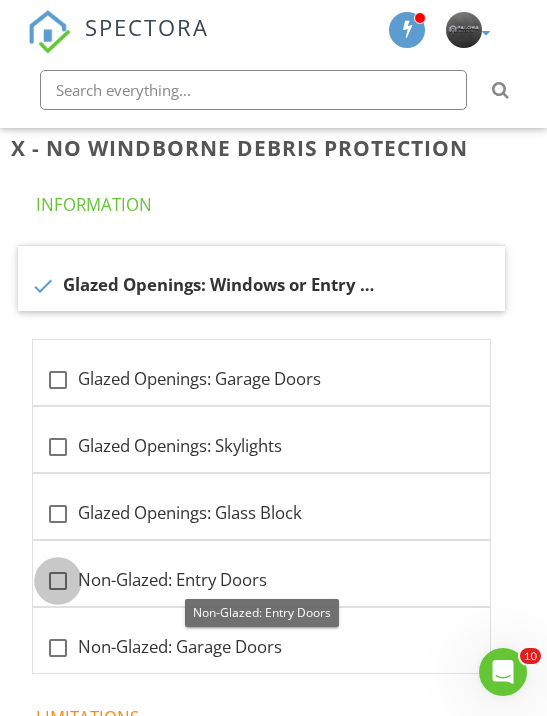 click at bounding box center [58, 581] 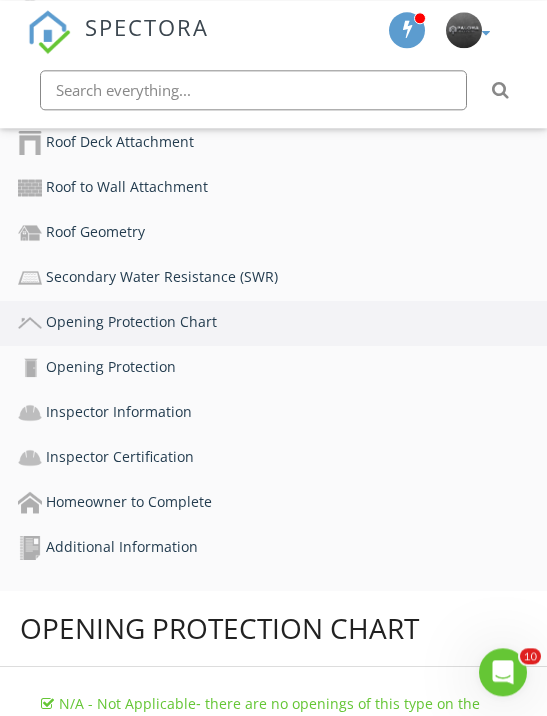 scroll, scrollTop: 1099, scrollLeft: 0, axis: vertical 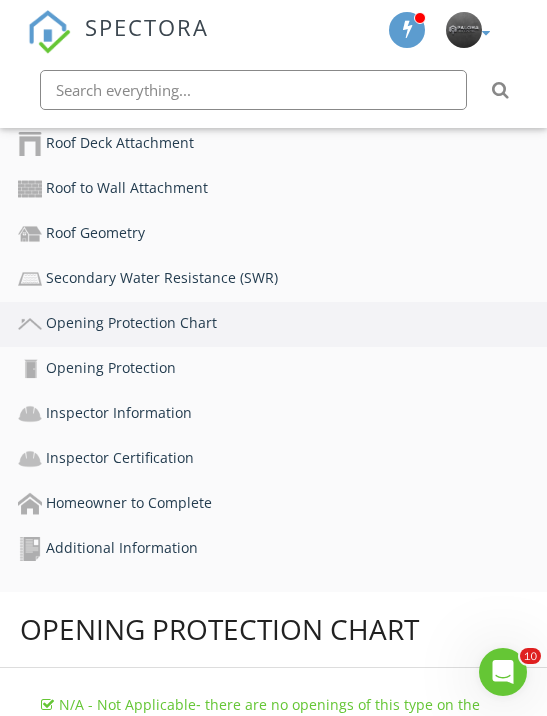 click at bounding box center [30, 369] 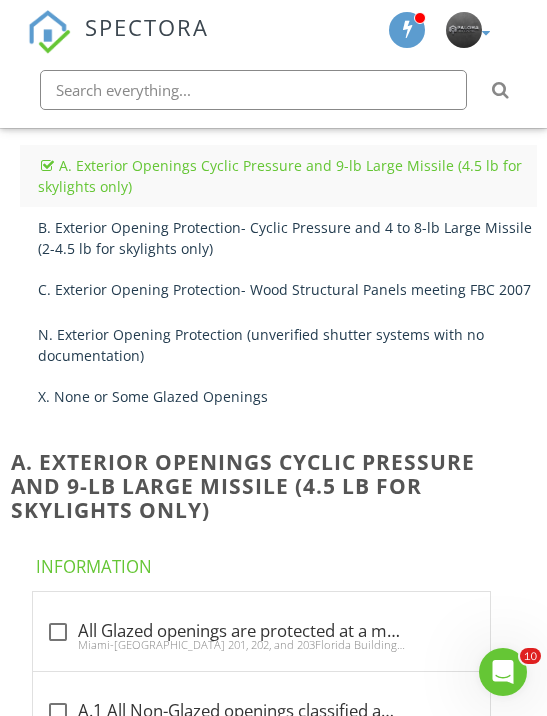 scroll, scrollTop: 1637, scrollLeft: 0, axis: vertical 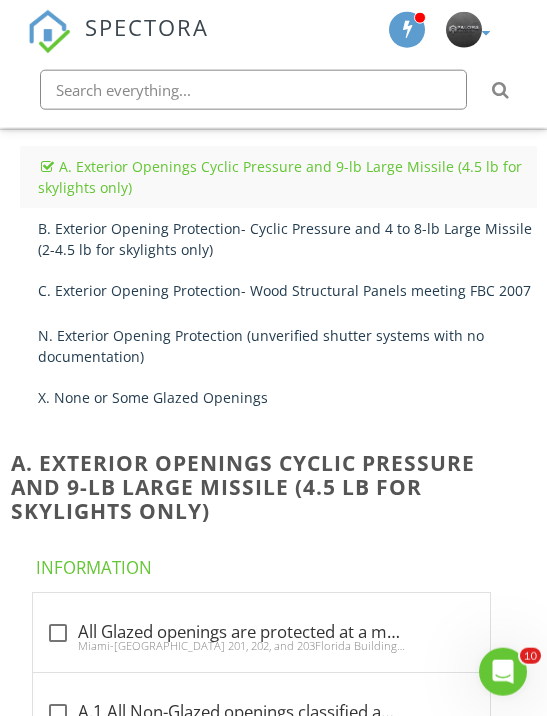 click on "X. None or Some Glazed Openings" at bounding box center (287, 397) 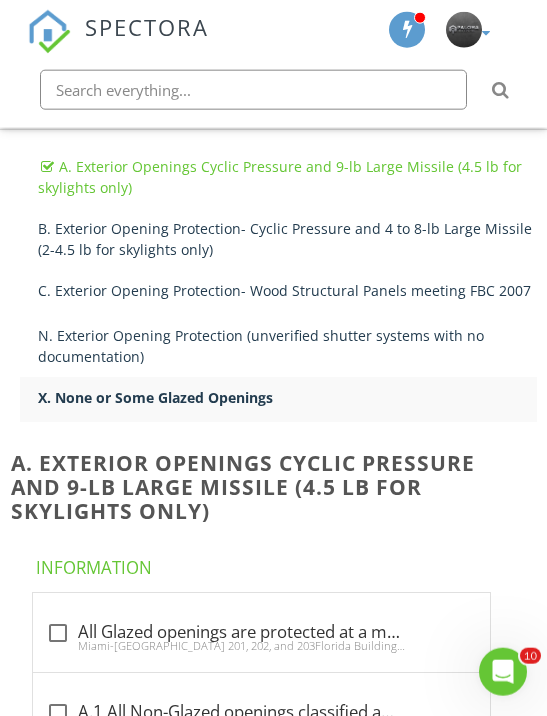 scroll, scrollTop: 1638, scrollLeft: 0, axis: vertical 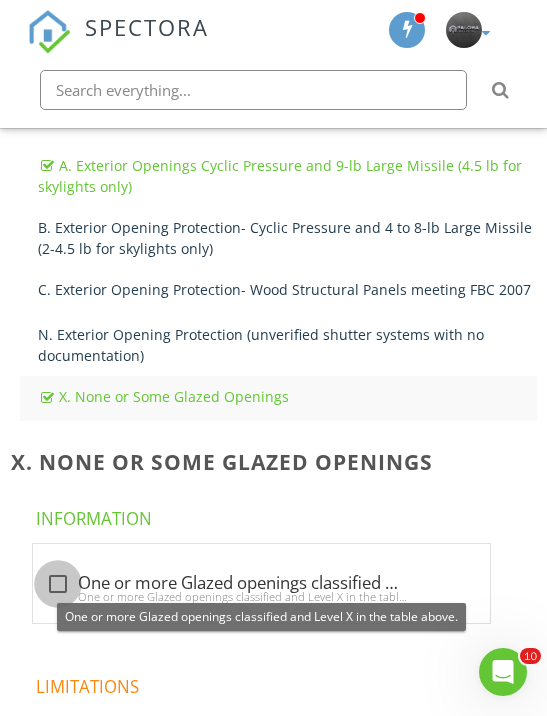 click at bounding box center [58, 584] 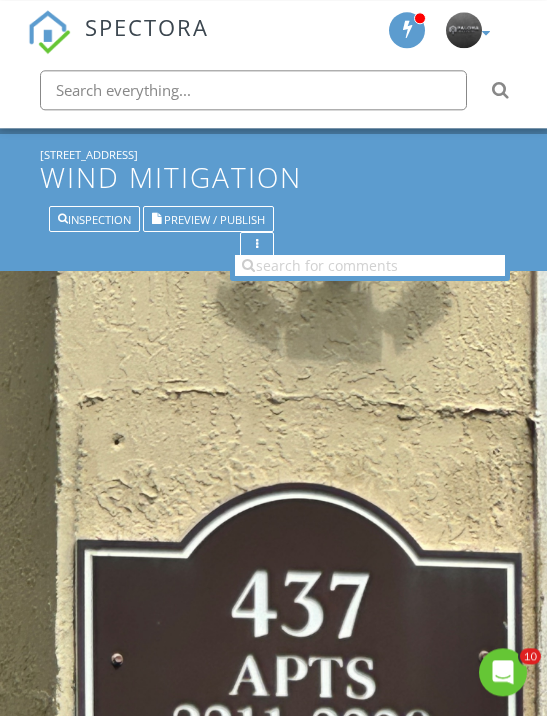 scroll, scrollTop: 0, scrollLeft: 0, axis: both 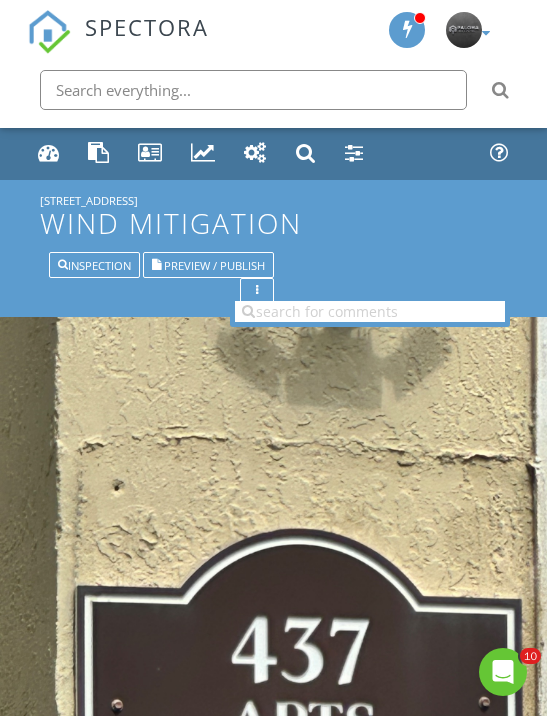 click on "Preview / Publish" at bounding box center [214, 265] 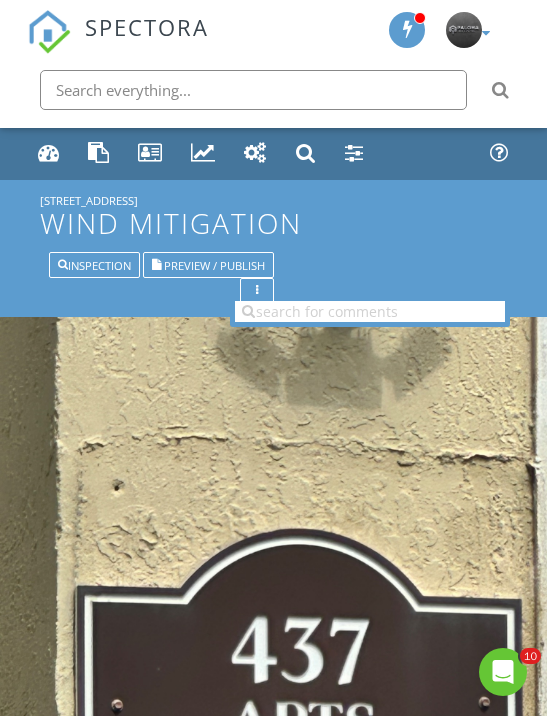 click on "Preview / Publish" at bounding box center [214, 265] 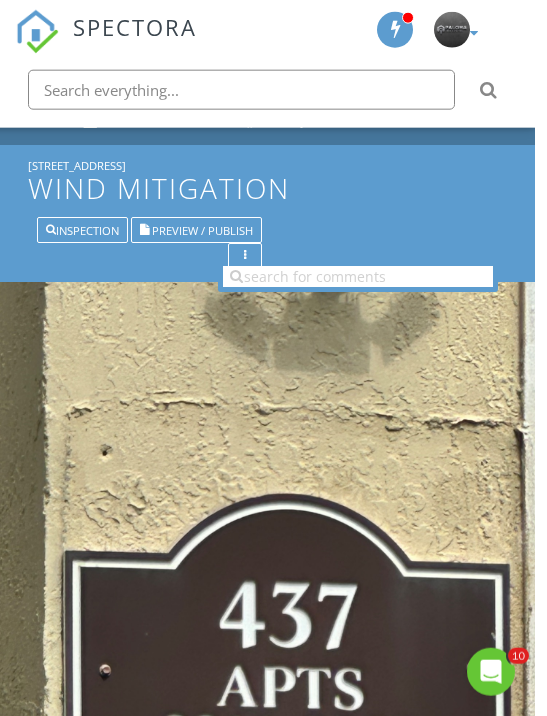 scroll, scrollTop: 0, scrollLeft: 0, axis: both 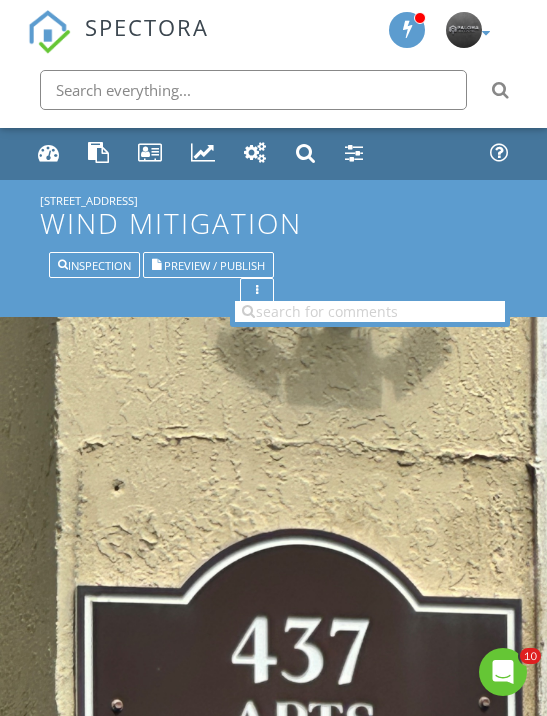 click on "Inspection" at bounding box center (94, 264) 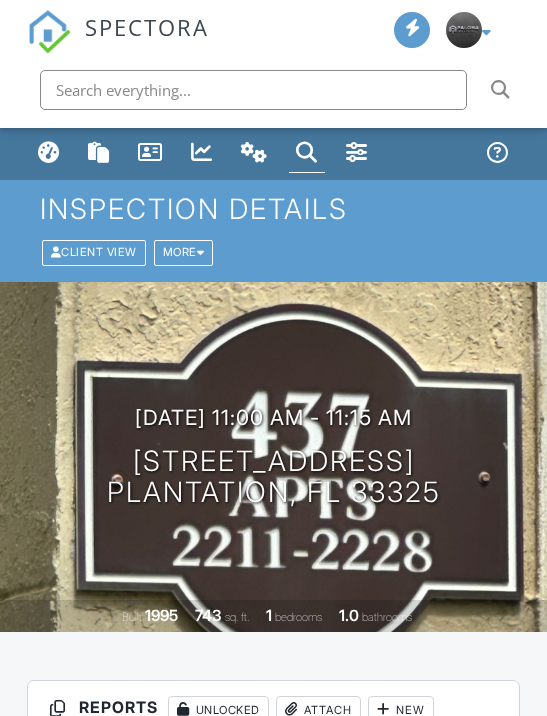 scroll, scrollTop: 0, scrollLeft: 0, axis: both 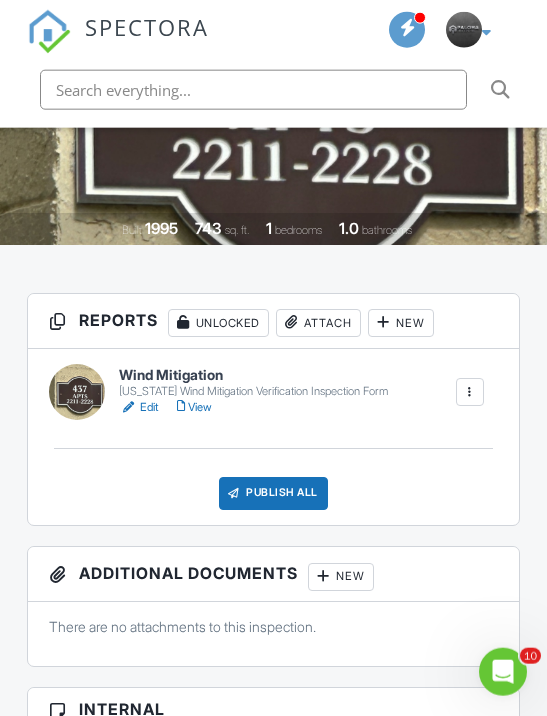 click on "Publish All" at bounding box center [273, 494] 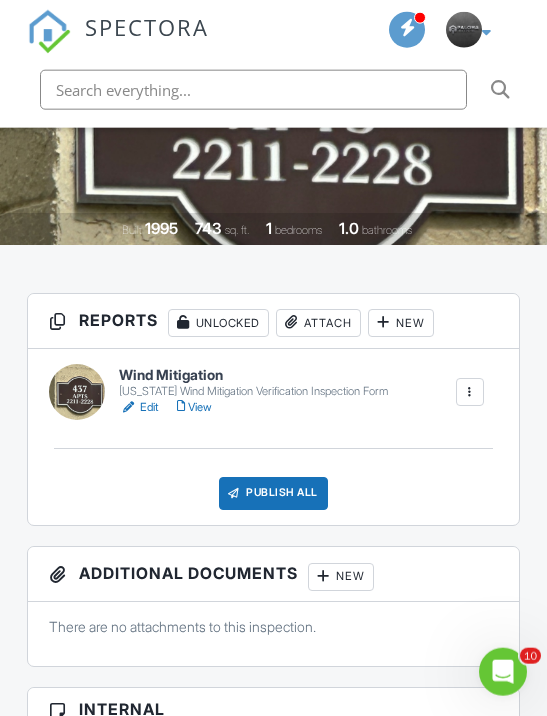 scroll, scrollTop: 388, scrollLeft: 0, axis: vertical 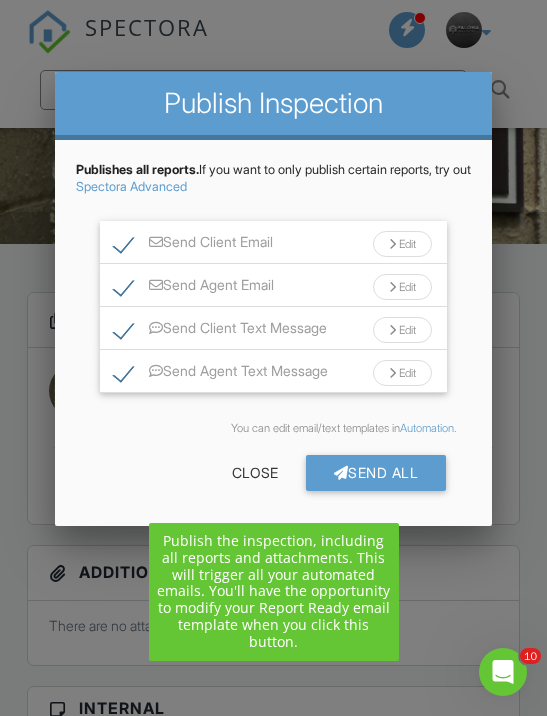 click on "Edit" at bounding box center (402, 373) 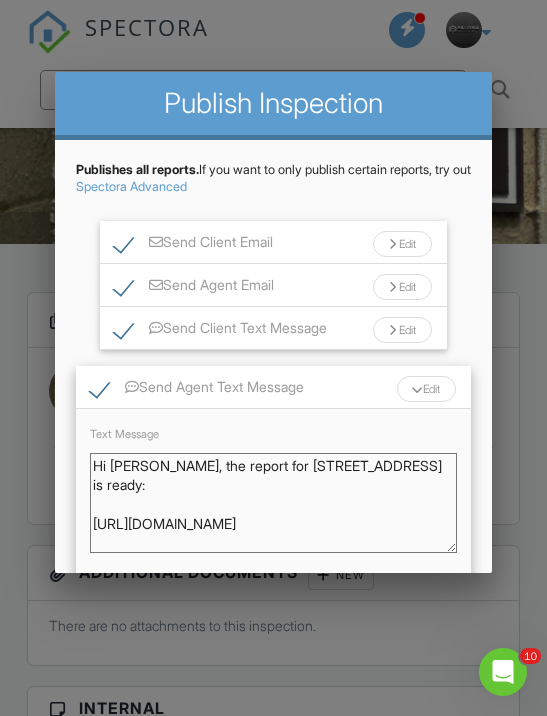 click on "Send Client Email
Edit
Subject Line
Your Home Inspection Report
Email body (your header and footer will be around the text):
Ordered List Unordered List Insert Video Insert Table Inline Style XLarge Large Normal Small Light Small/Light Bold Italic Underline Colors Align Align Left Align Center Align Right Align Justify Insert Link Insert Image Code View Clear Formatting Hi John, Your inspection report is ready! View it here: View Report Here's a few tips for reading your home inspection report. Let me know if you have any questions. Thank you!
Send Agent Email
Edit
Subject Line
Report Ready
Email body (your header and footer will be around the text):
Ordered List Unordered List Insert Video Insert Table Inline Style XLarge Large Normal Small Light Small/Light Bold Italic Underline Colors Align Align Left Align Center Align Right Align Justify Insert Link Insert Image Code View Clear Formatting Hi Nadja, View Wind Mitigation Thank you!" at bounding box center [274, 401] 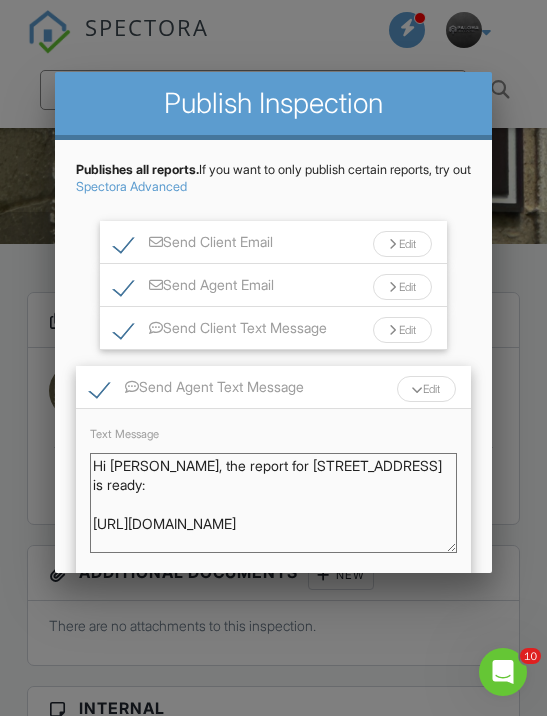click on "Send Client Text Message" at bounding box center [220, 332] 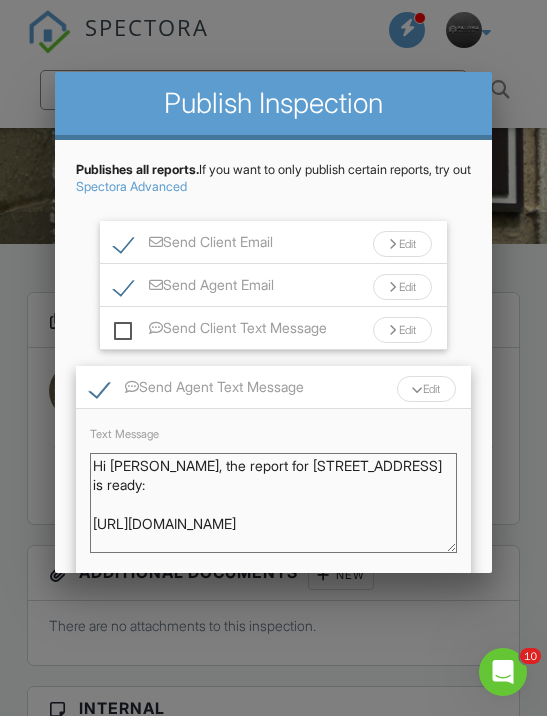 click on "Send Client Email
Edit
Subject Line
Your Home Inspection Report
Email body (your header and footer will be around the text):
Ordered List Unordered List Insert Video Insert Table Inline Style XLarge Large Normal Small Light Small/Light Bold Italic Underline Colors Align Align Left Align Center Align Right Align Justify Insert Link Insert Image Code View Clear Formatting Hi John, Your inspection report is ready! View it here: View Report Here's a few tips for reading your home inspection report. Let me know if you have any questions. Thank you!
Send Agent Email
Edit
Subject Line
Report Ready
Email body (your header and footer will be around the text):
Ordered List Unordered List Insert Video Insert Table Inline Style XLarge Large Normal Small Light Small/Light Bold Italic Underline Colors Align Align Left Align Center Align Right Align Justify Insert Link Insert Image Code View Clear Formatting Hi Nadja, View Wind Mitigation Thank you!" at bounding box center [274, 401] 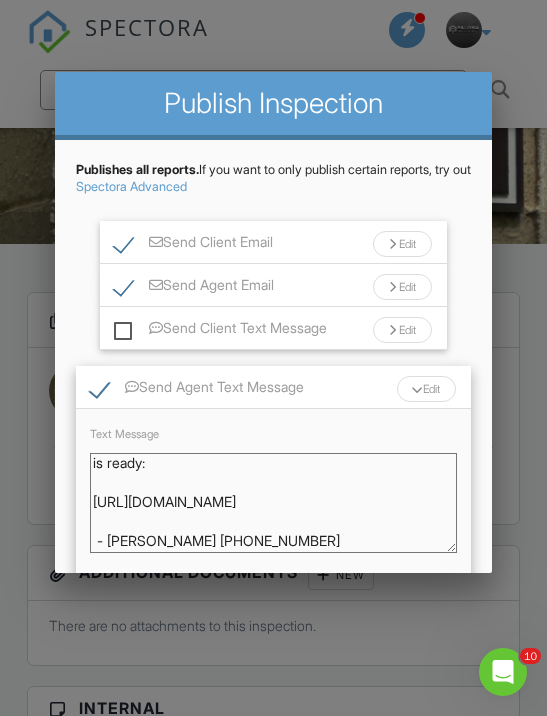 scroll, scrollTop: 20, scrollLeft: 0, axis: vertical 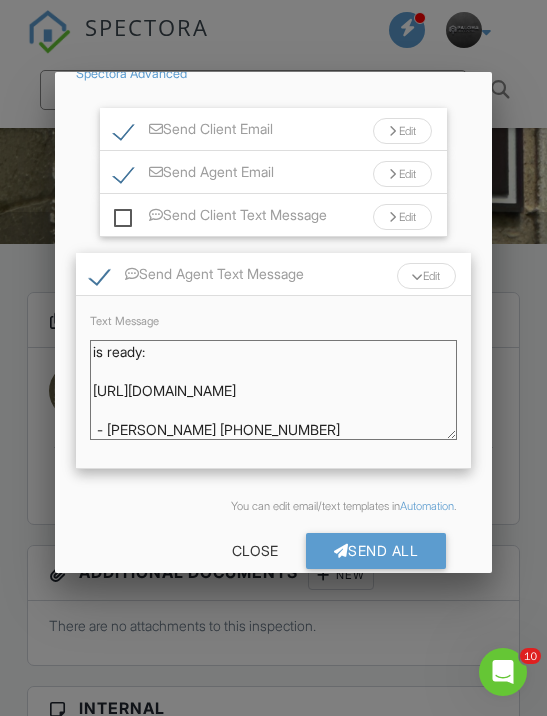 click on "Send All" at bounding box center (376, 551) 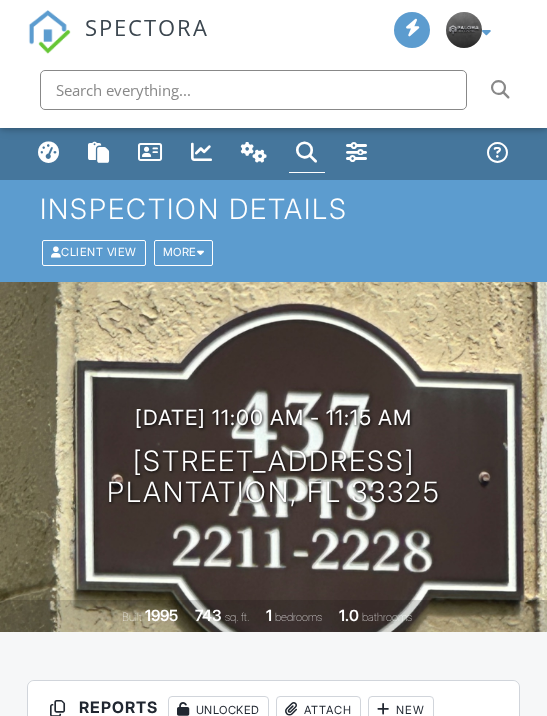 scroll, scrollTop: 0, scrollLeft: 0, axis: both 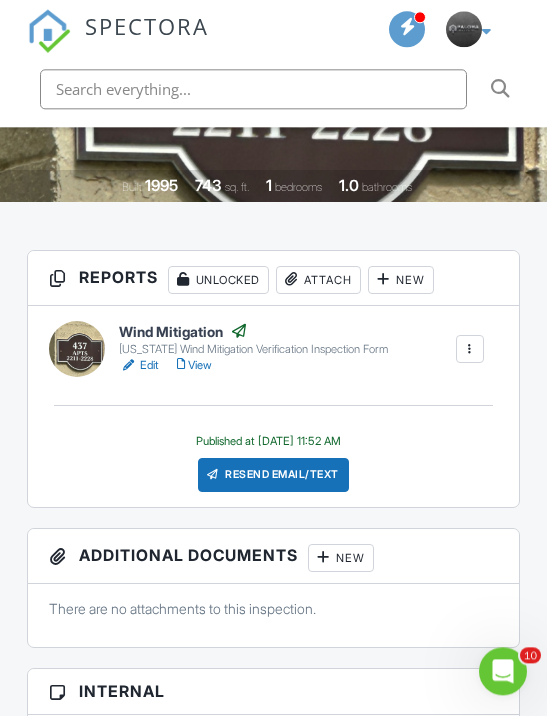 click on "View" at bounding box center [195, 366] 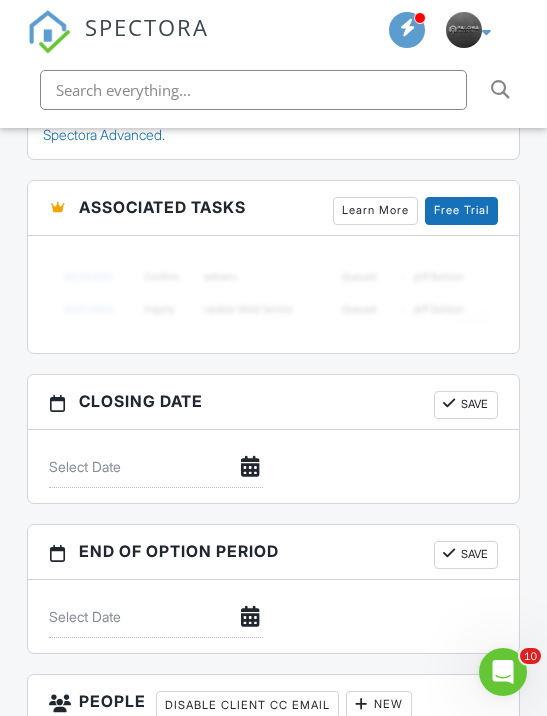 scroll, scrollTop: 1611, scrollLeft: 0, axis: vertical 